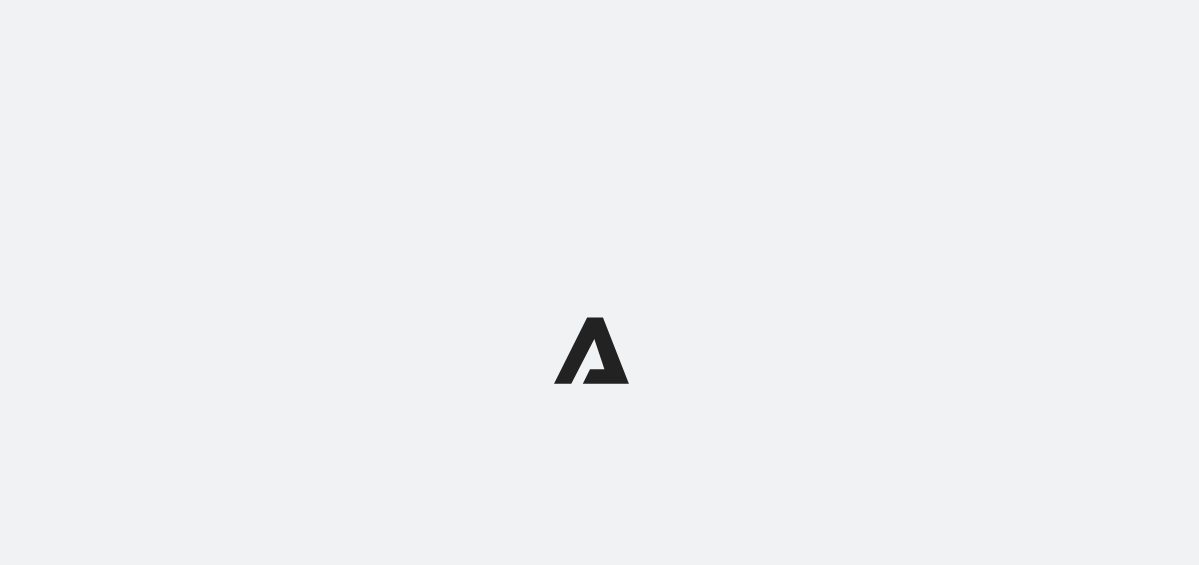 scroll, scrollTop: 0, scrollLeft: 0, axis: both 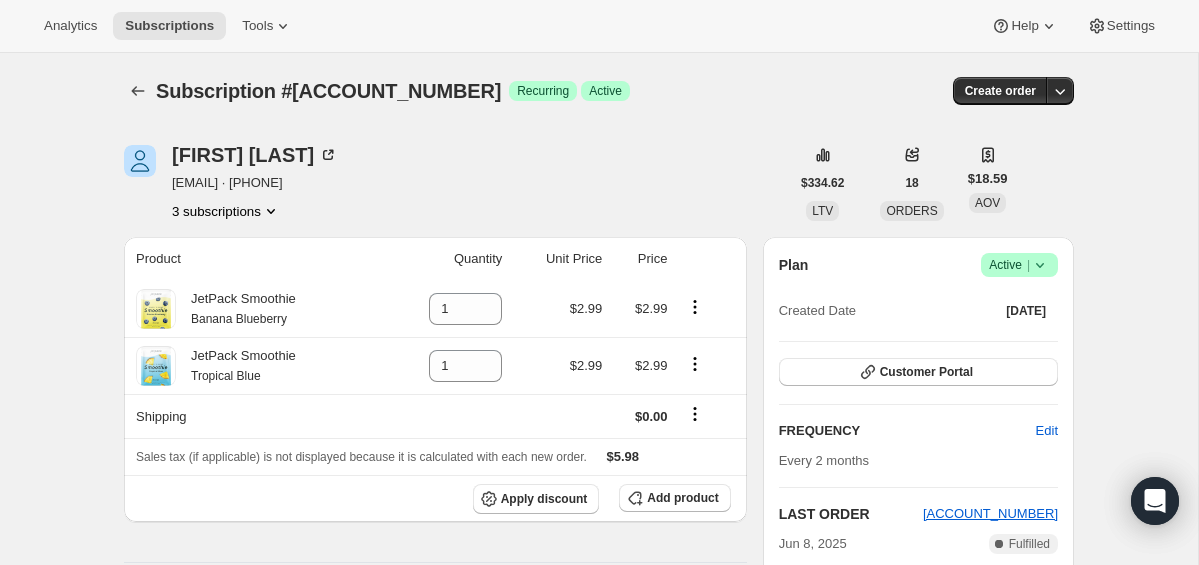click 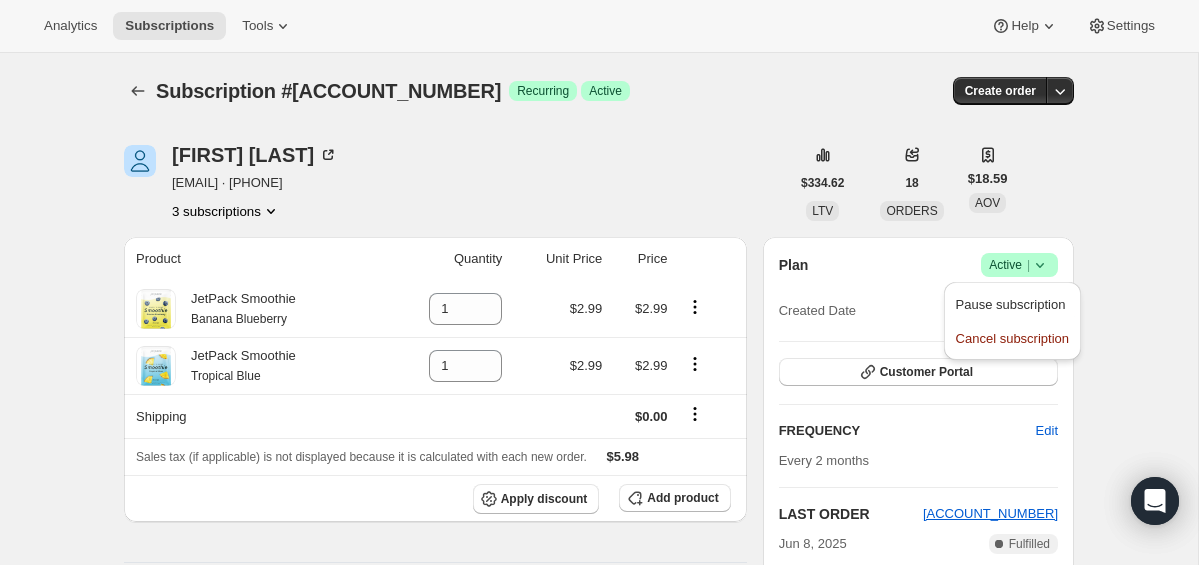 click on "Pause subscription Cancel subscription" at bounding box center (1012, 321) 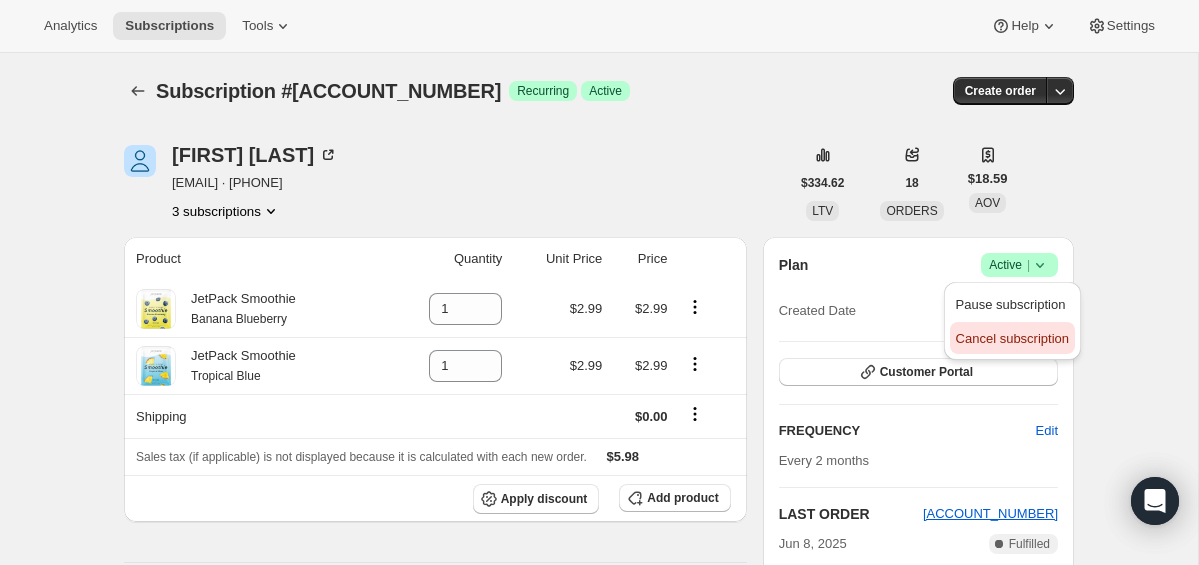 click on "Cancel subscription" at bounding box center [1012, 338] 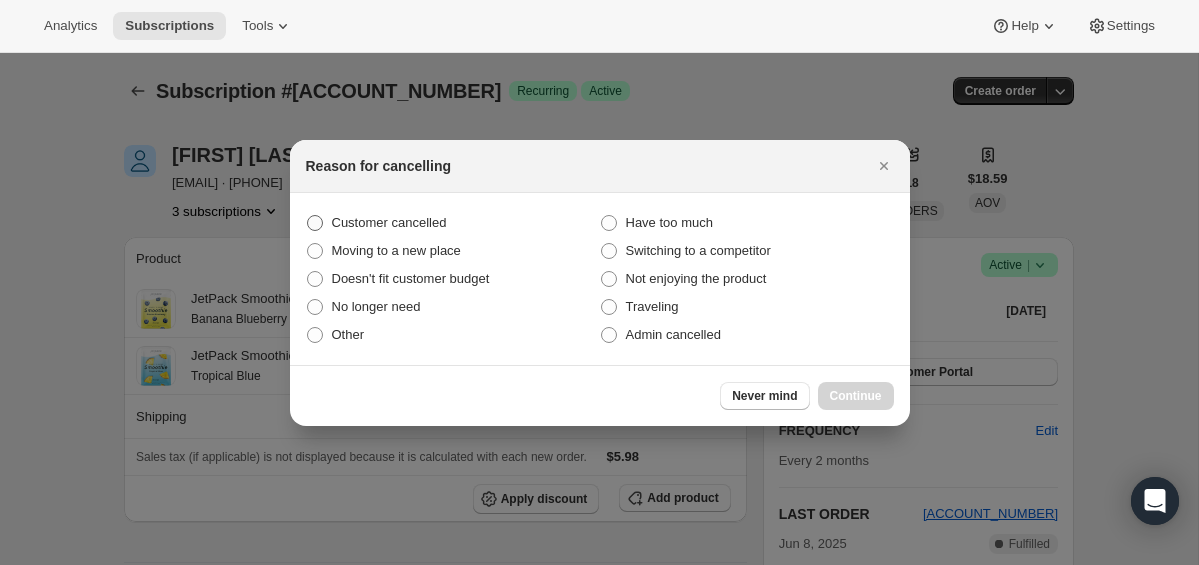 click on "Customer cancelled" at bounding box center (389, 222) 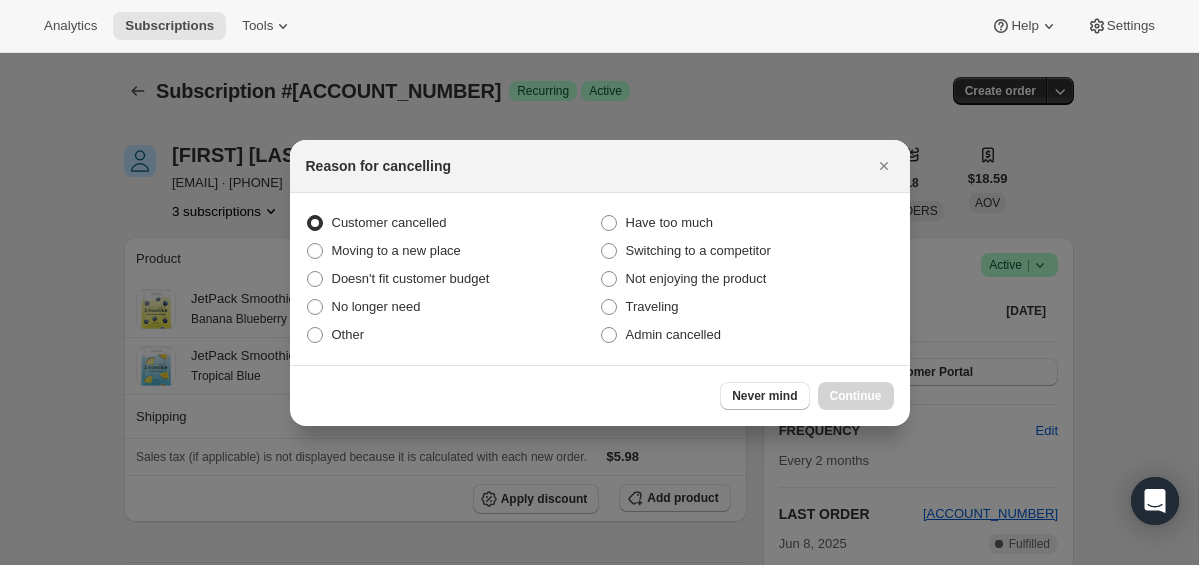radio on "true" 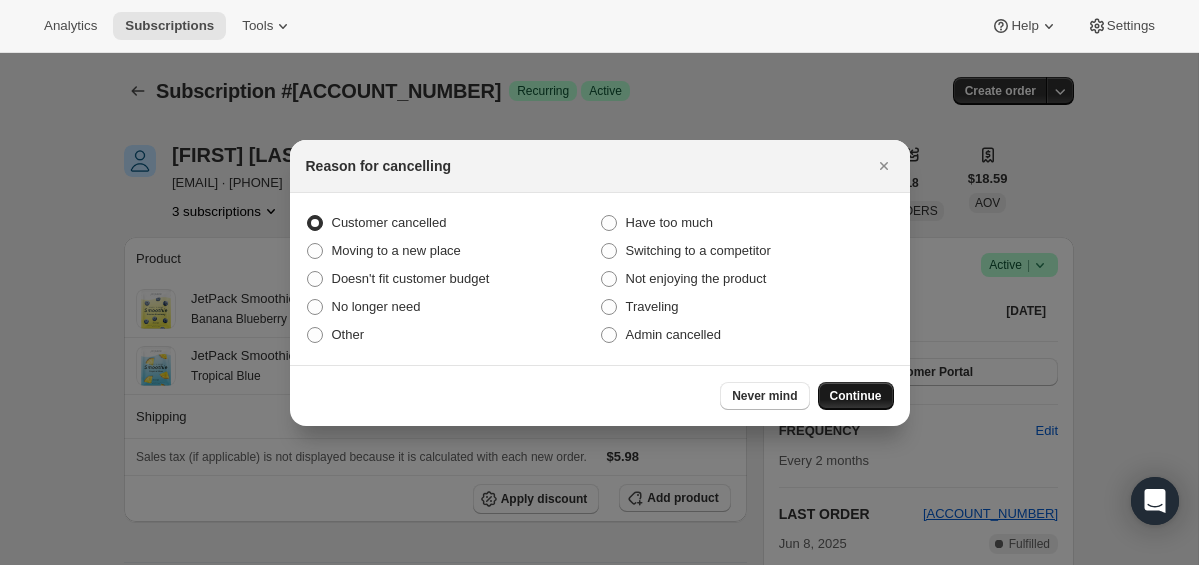 click on "Continue" at bounding box center [856, 396] 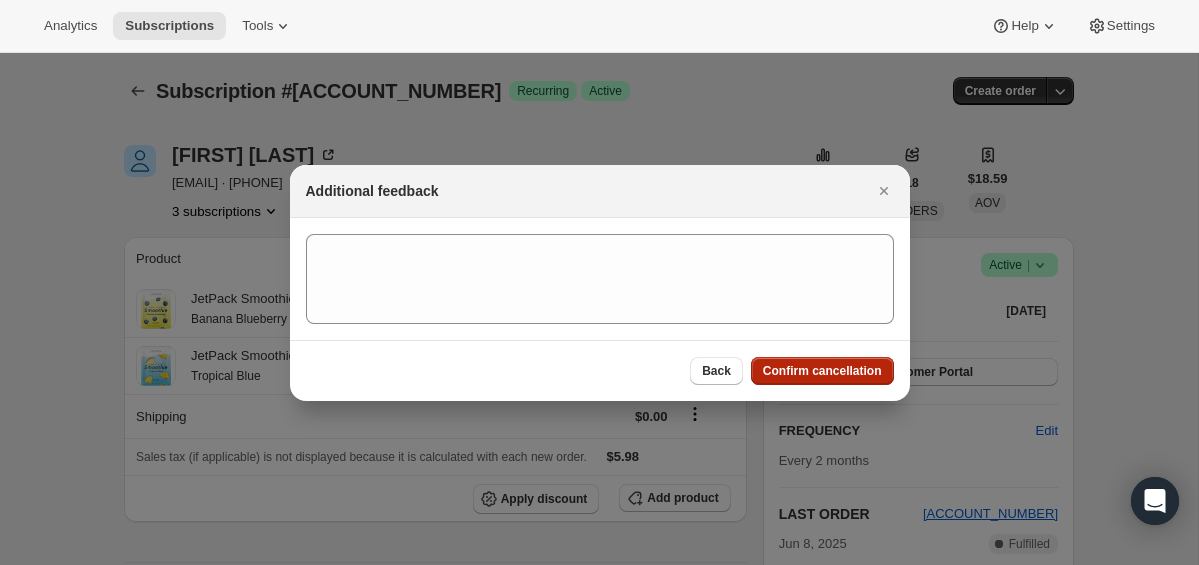 click on "Confirm cancellation" at bounding box center (822, 371) 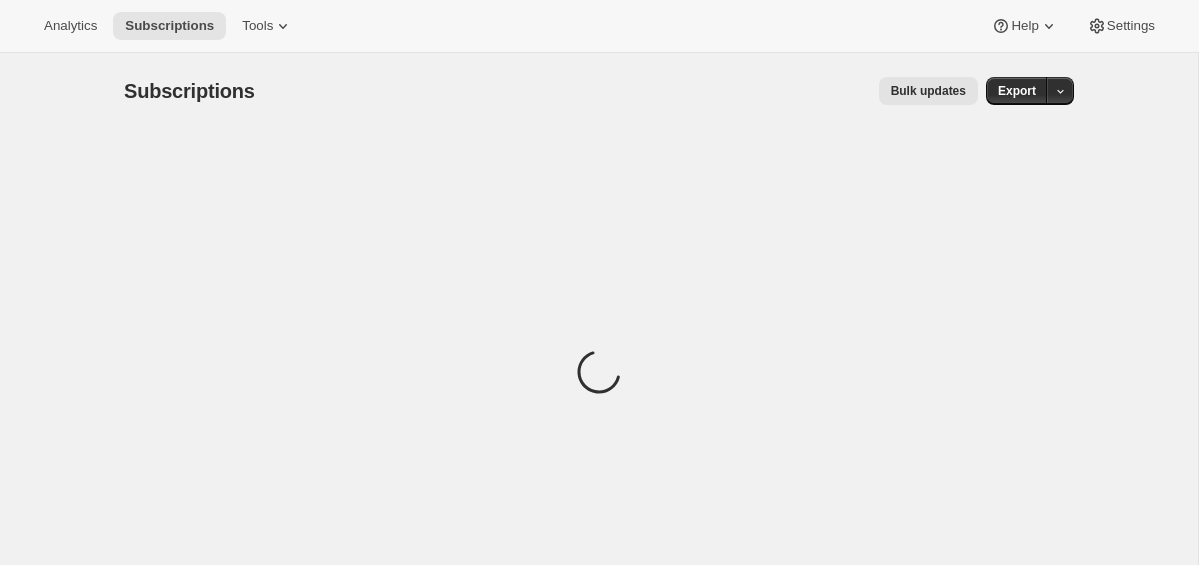 scroll, scrollTop: 0, scrollLeft: 0, axis: both 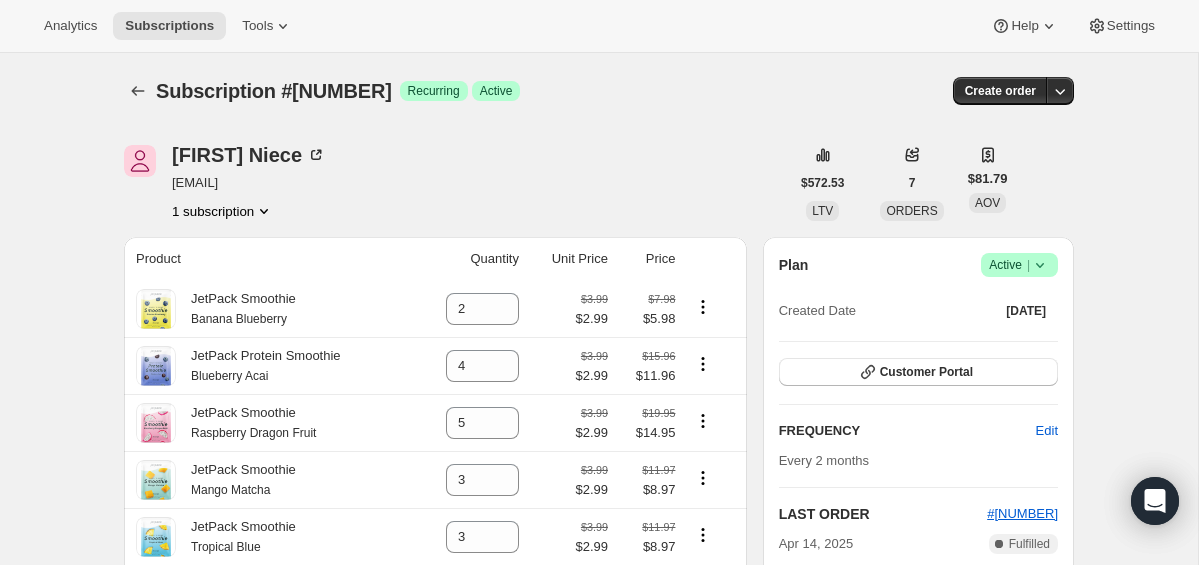 click on "Active |" at bounding box center (1019, 265) 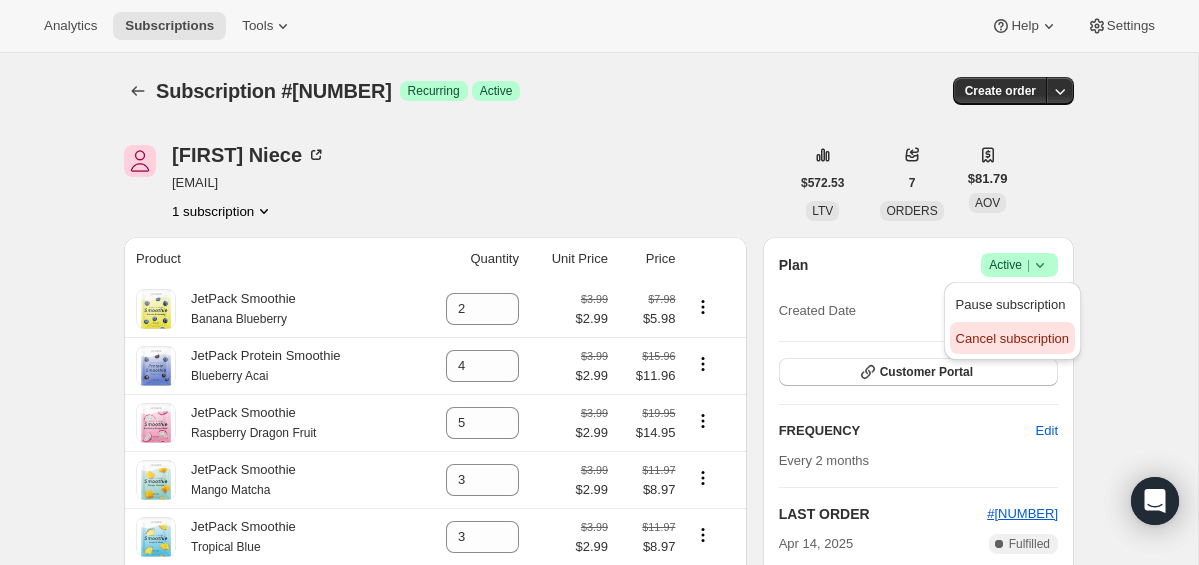 click on "Cancel subscription" at bounding box center (1012, 338) 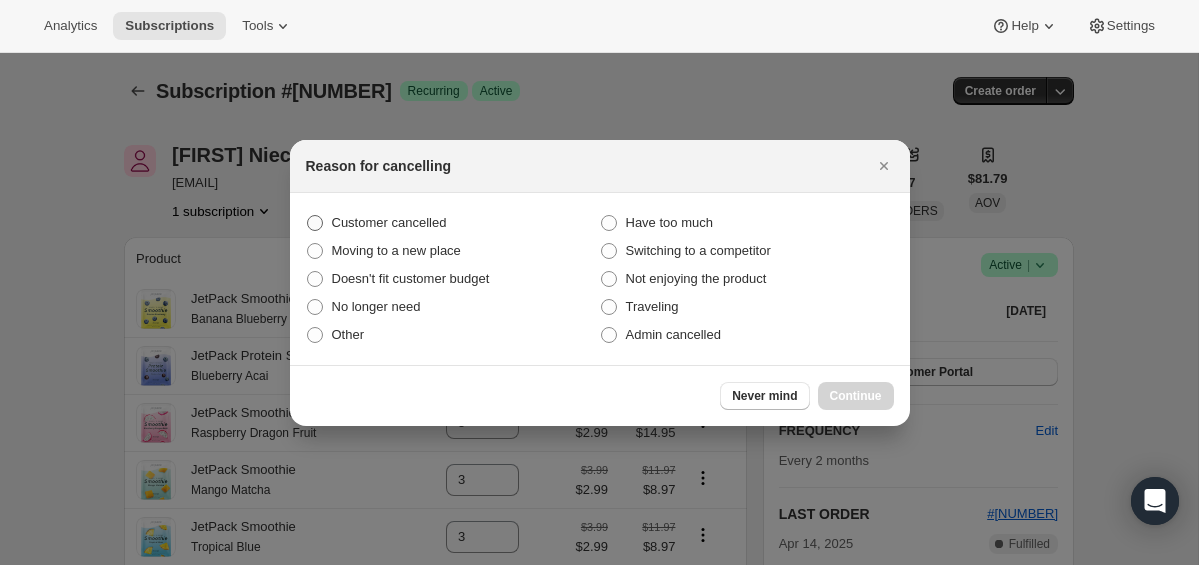 click on "Customer cancelled" at bounding box center (389, 222) 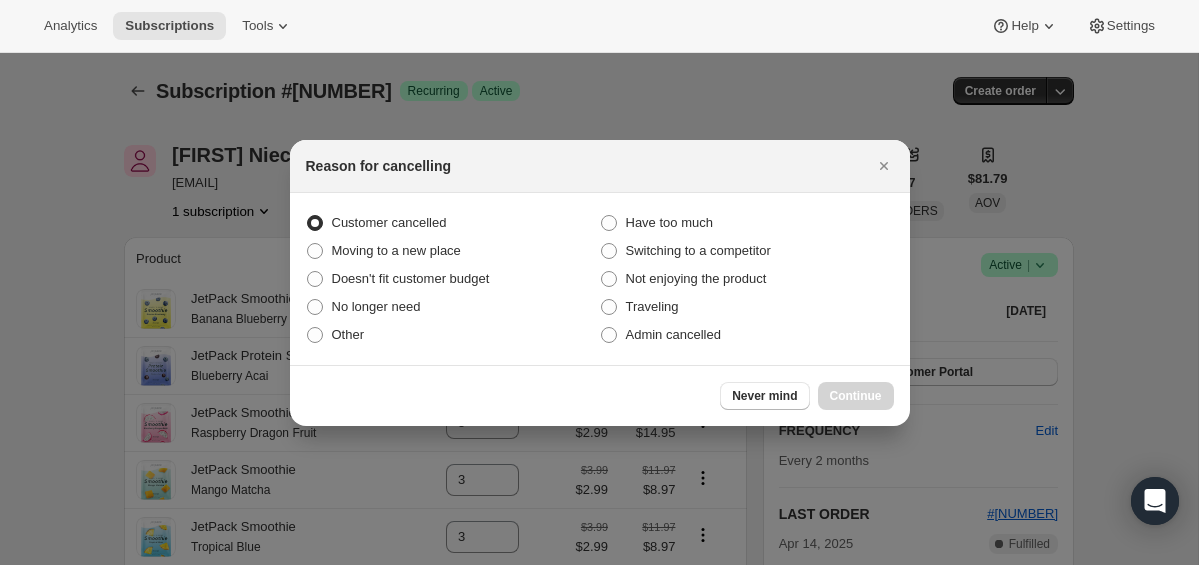 radio on "true" 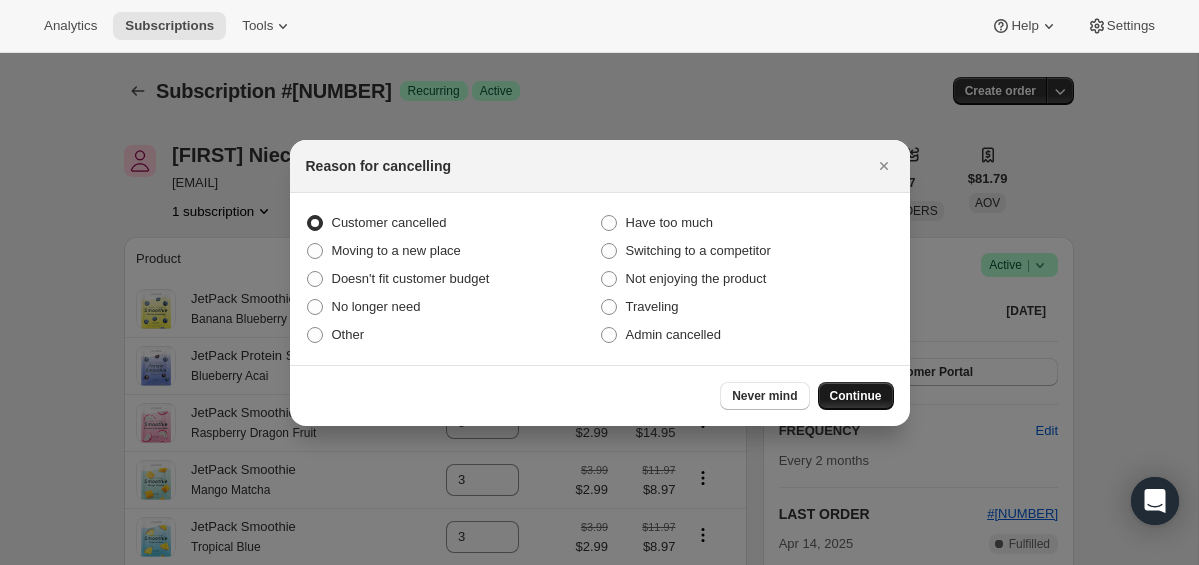click on "Continue" at bounding box center [856, 396] 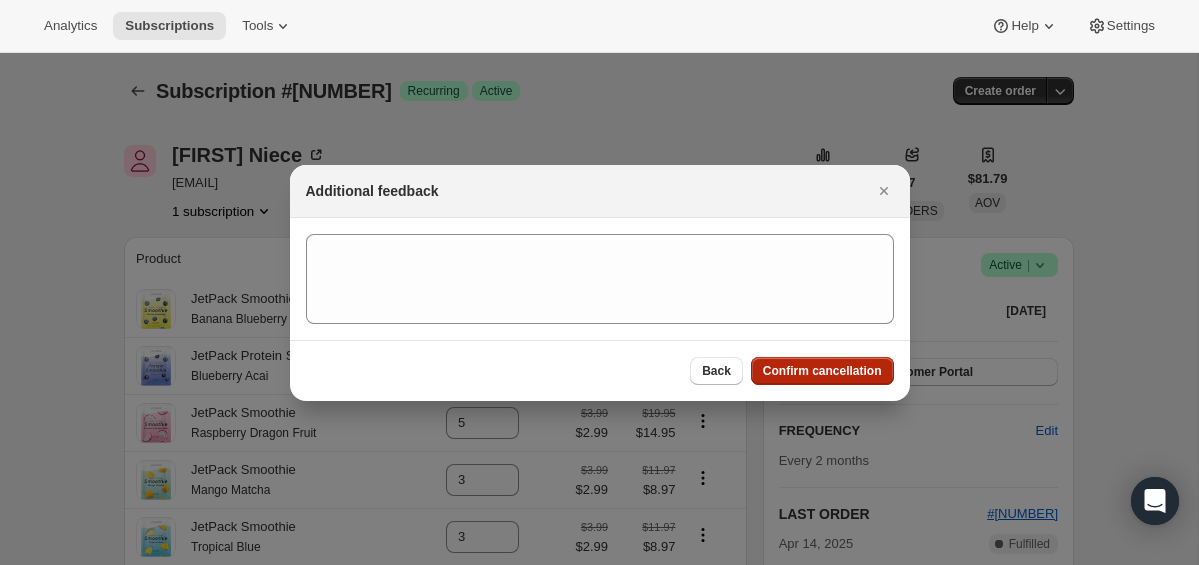 click on "Confirm cancellation" at bounding box center (822, 371) 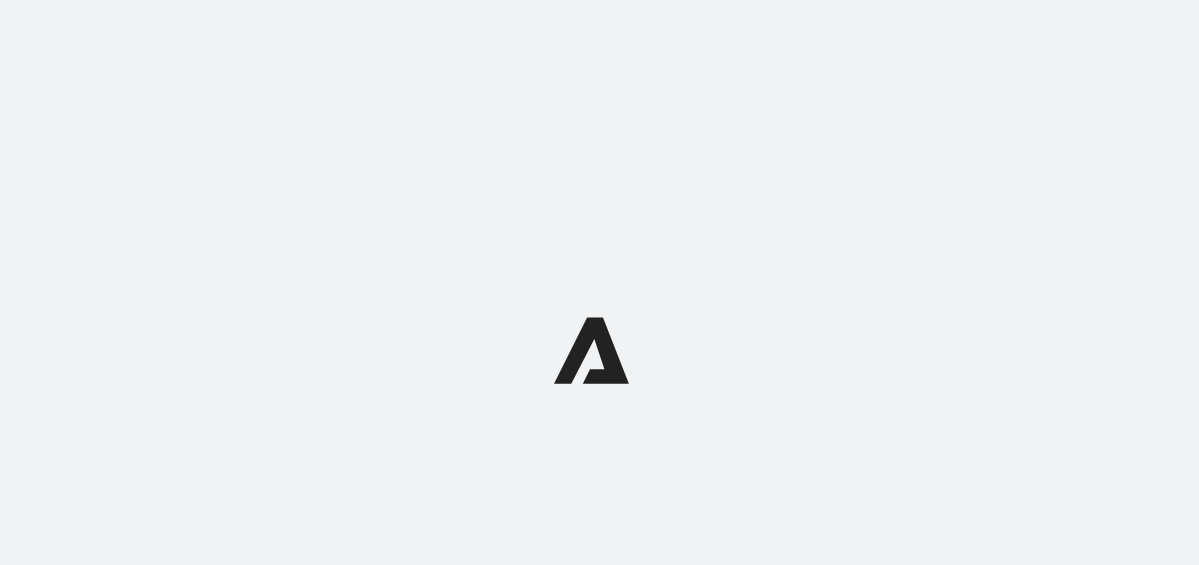 scroll, scrollTop: 0, scrollLeft: 0, axis: both 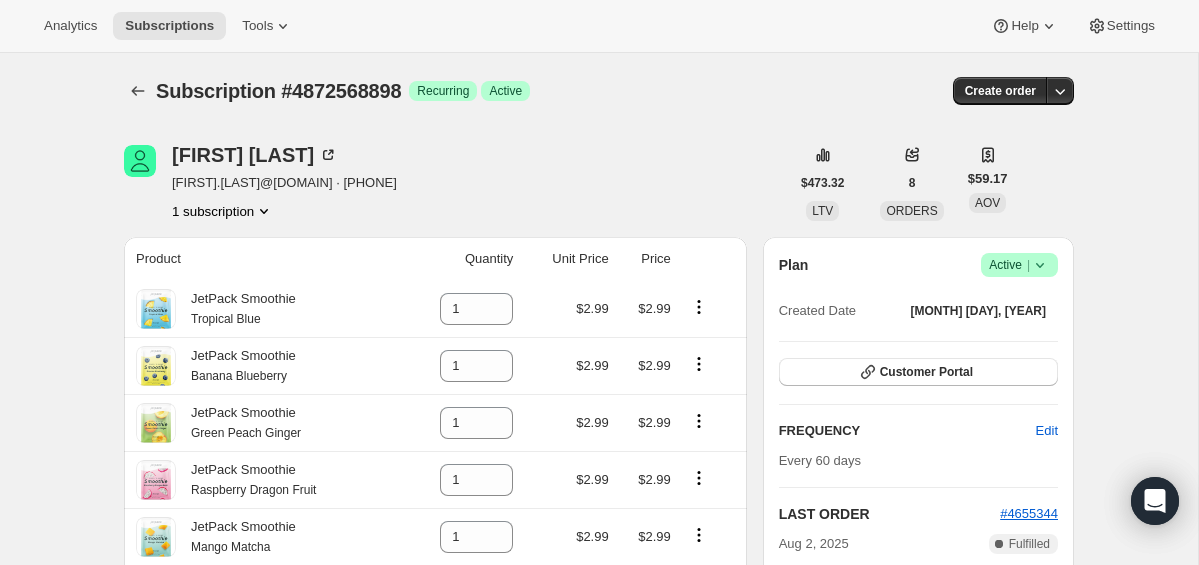 click 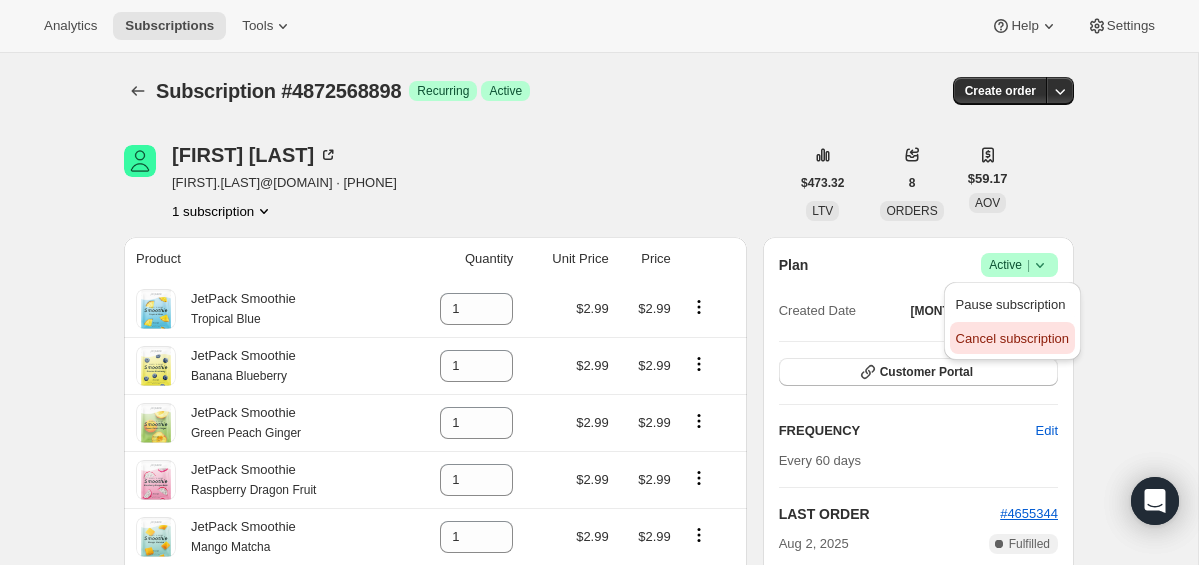 click on "Cancel subscription" at bounding box center (1012, 338) 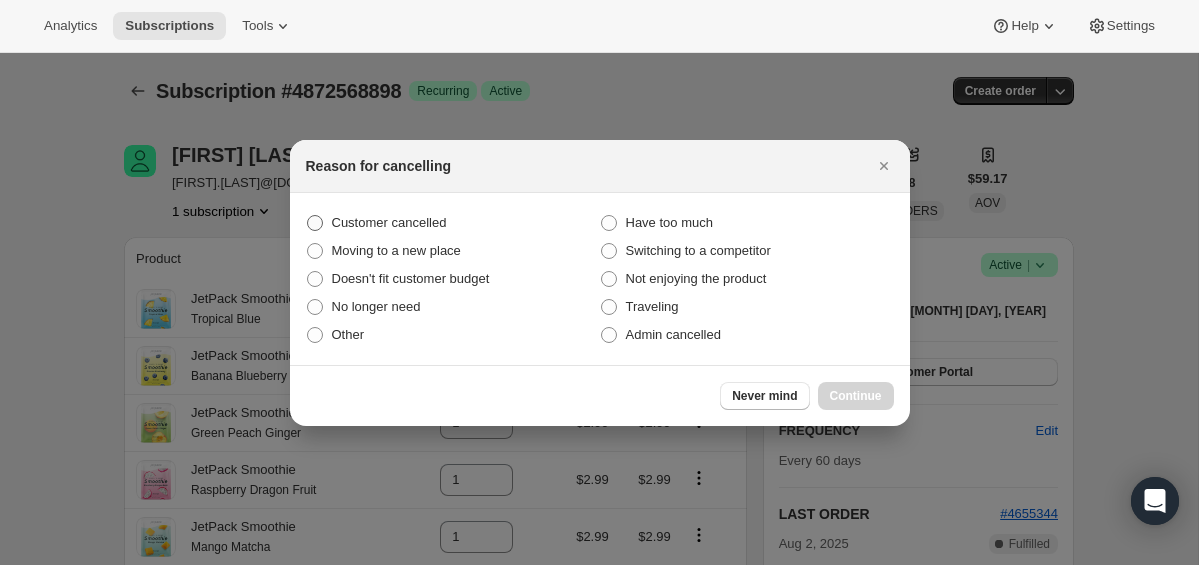 click on "Customer cancelled" at bounding box center [389, 222] 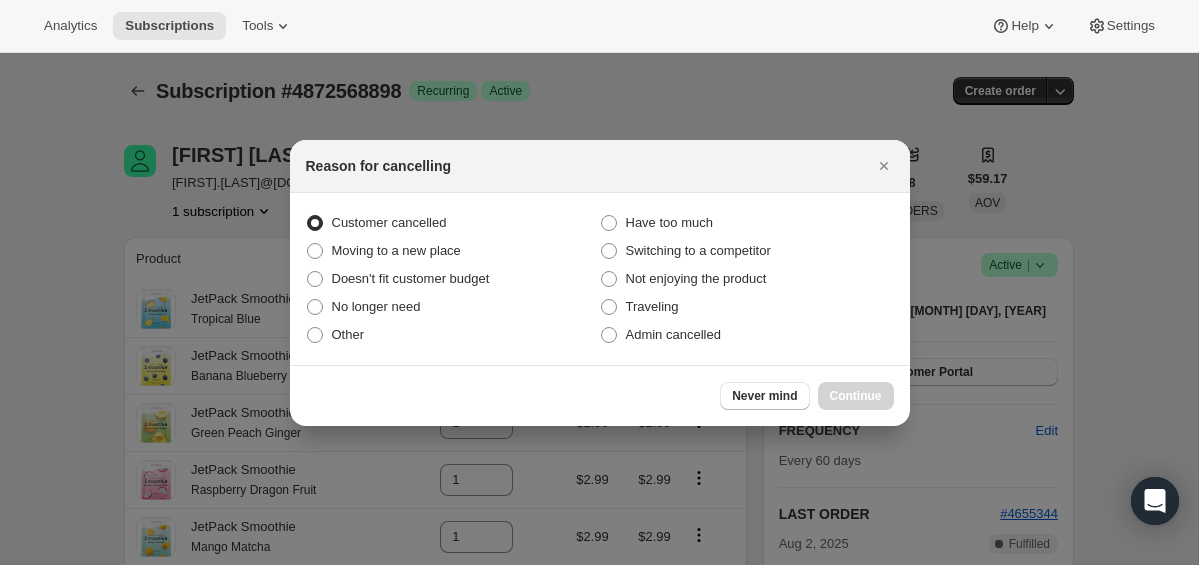 radio on "true" 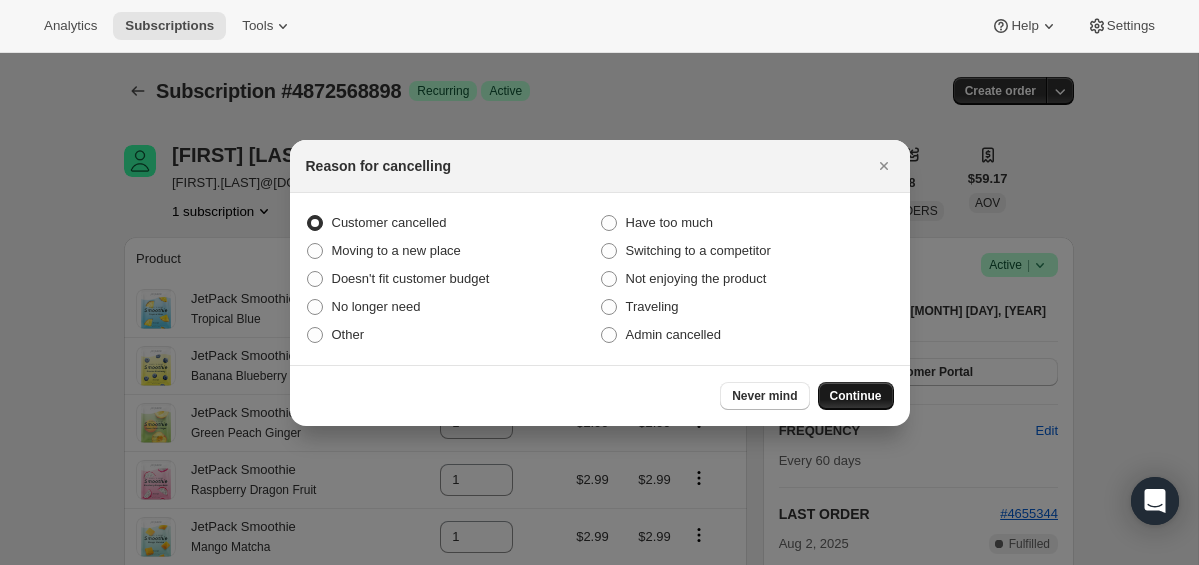 click on "Continue" at bounding box center [856, 396] 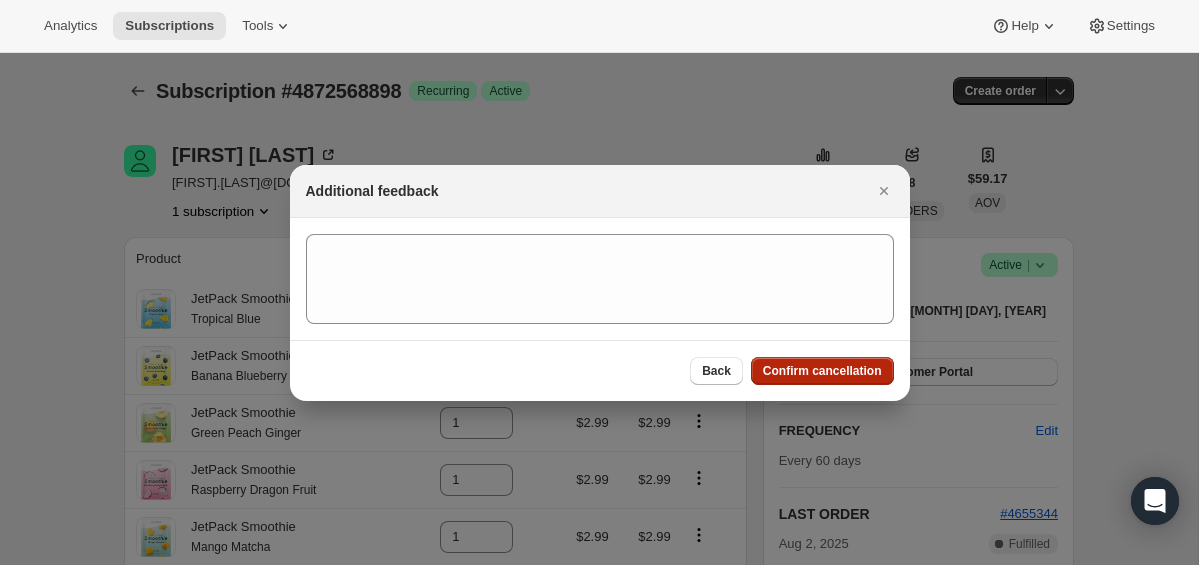 click on "Confirm cancellation" at bounding box center [822, 371] 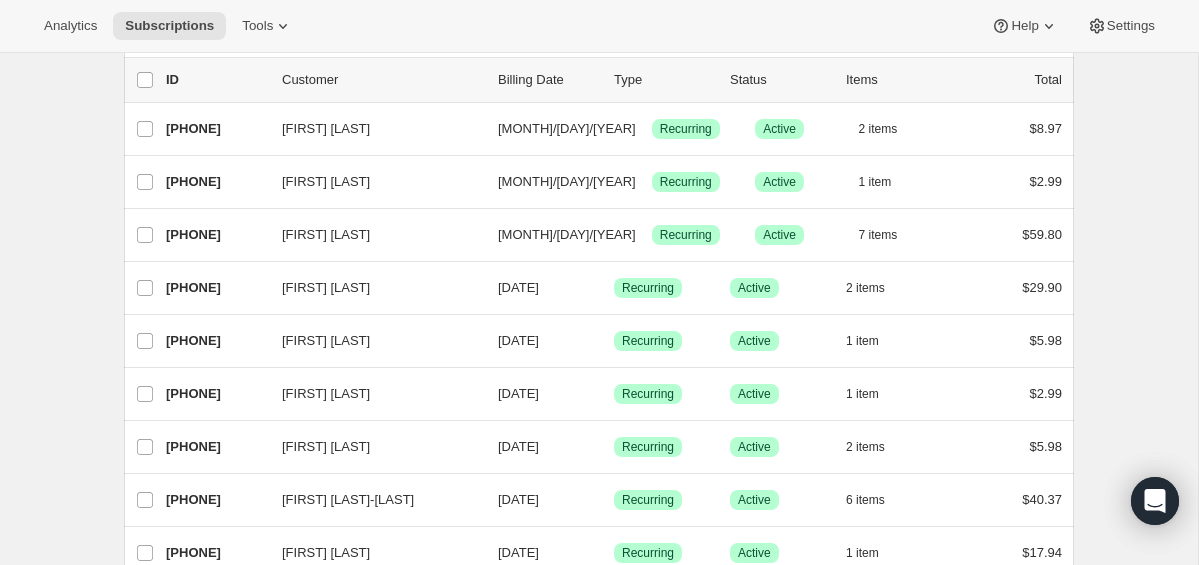 scroll, scrollTop: 0, scrollLeft: 0, axis: both 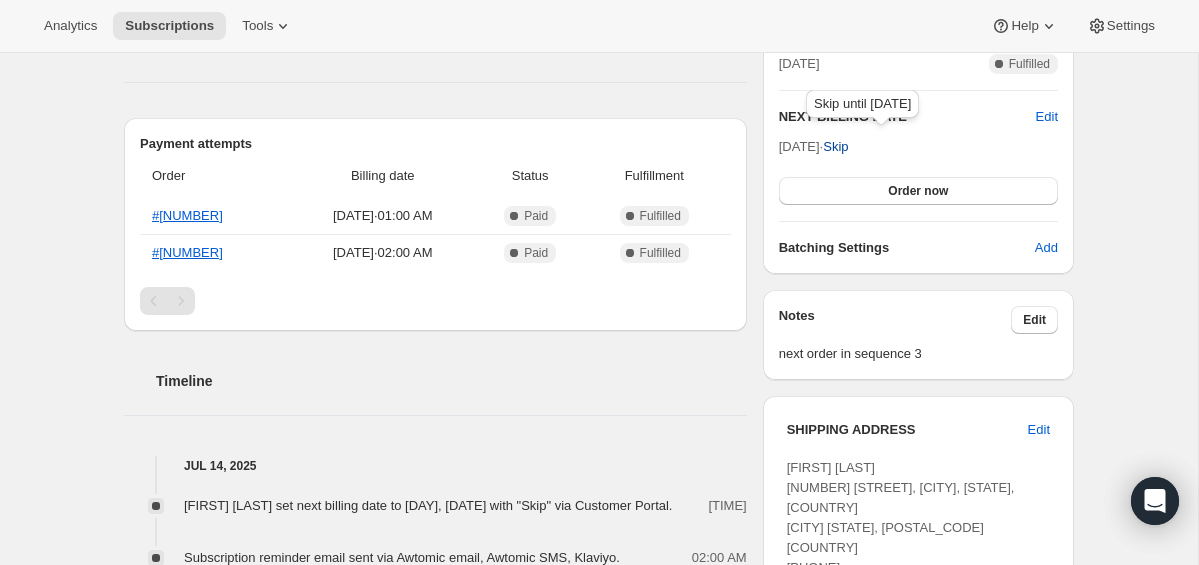click on "Skip" at bounding box center [835, 147] 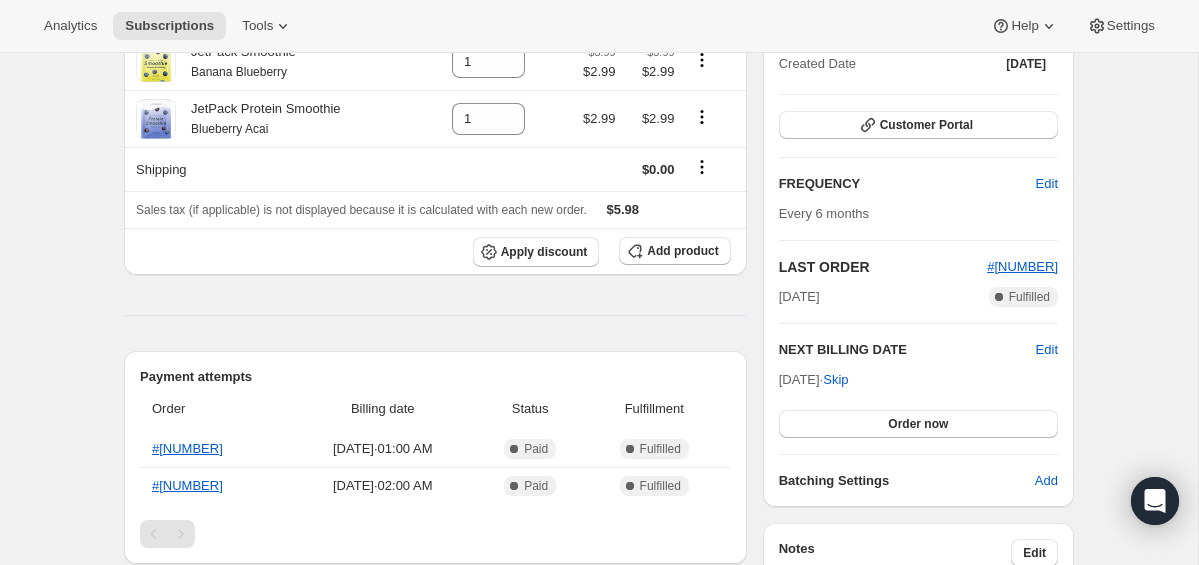 scroll, scrollTop: 480, scrollLeft: 0, axis: vertical 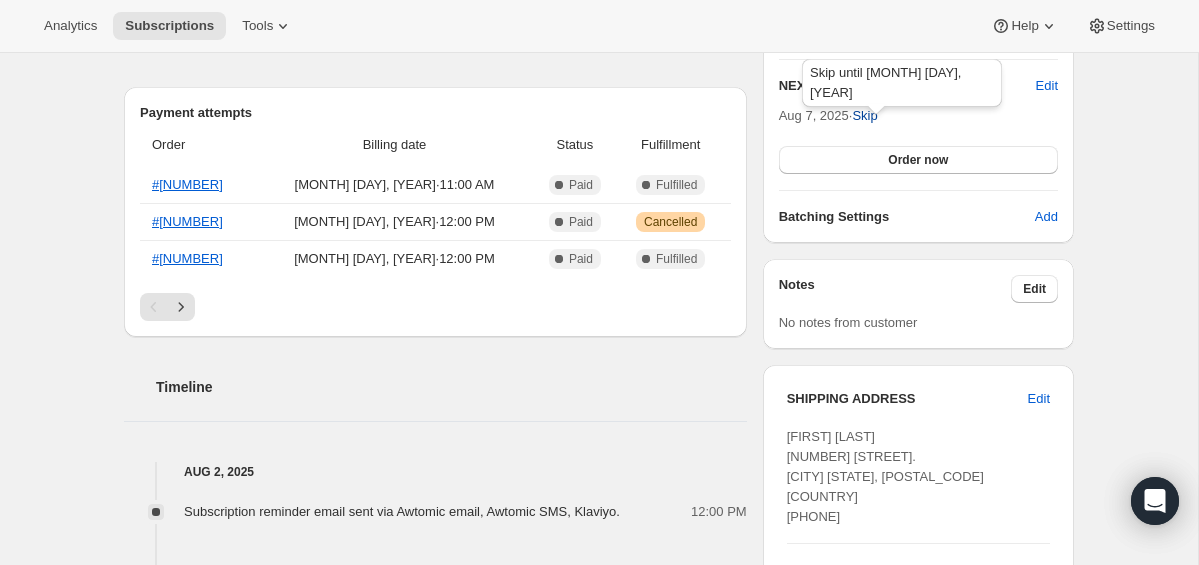 click on "Skip" at bounding box center [864, 116] 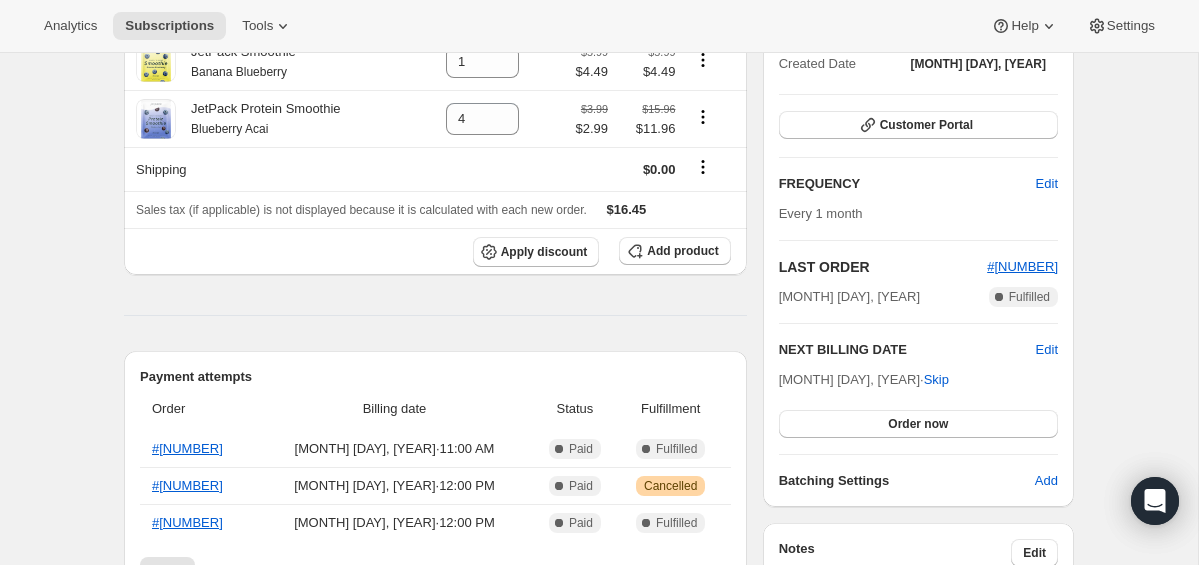scroll, scrollTop: 511, scrollLeft: 0, axis: vertical 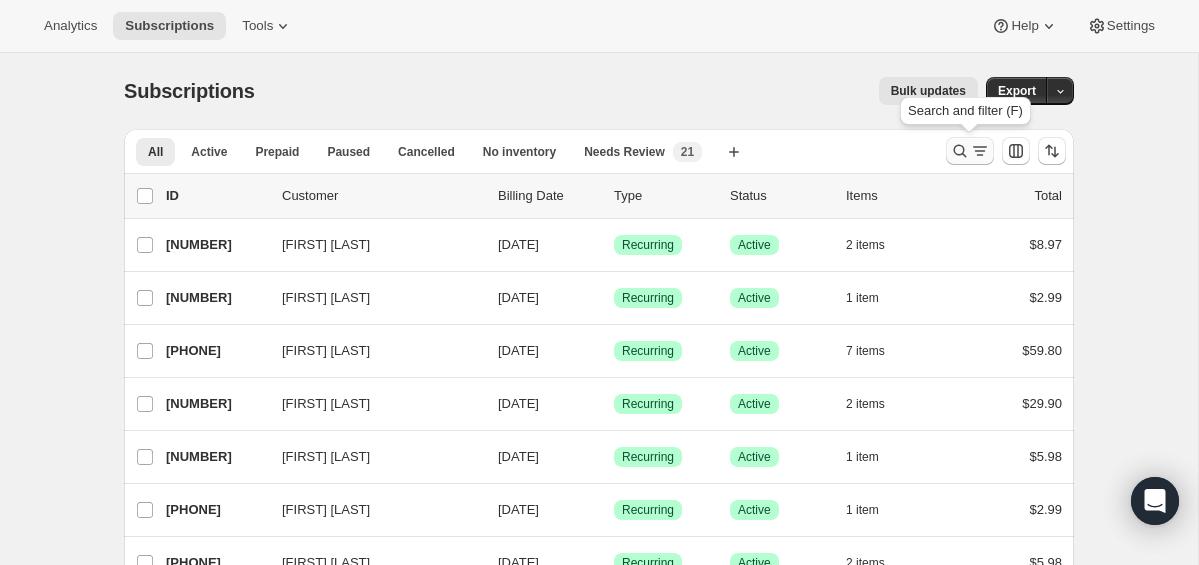 click 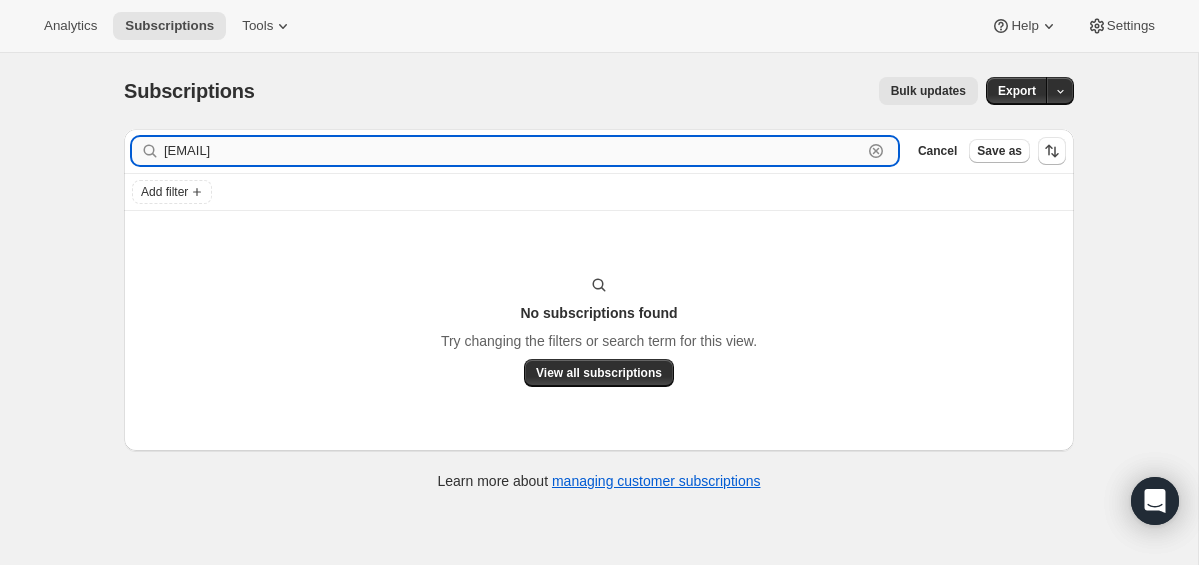 click on "mfiore412@gmail.com" at bounding box center (513, 151) 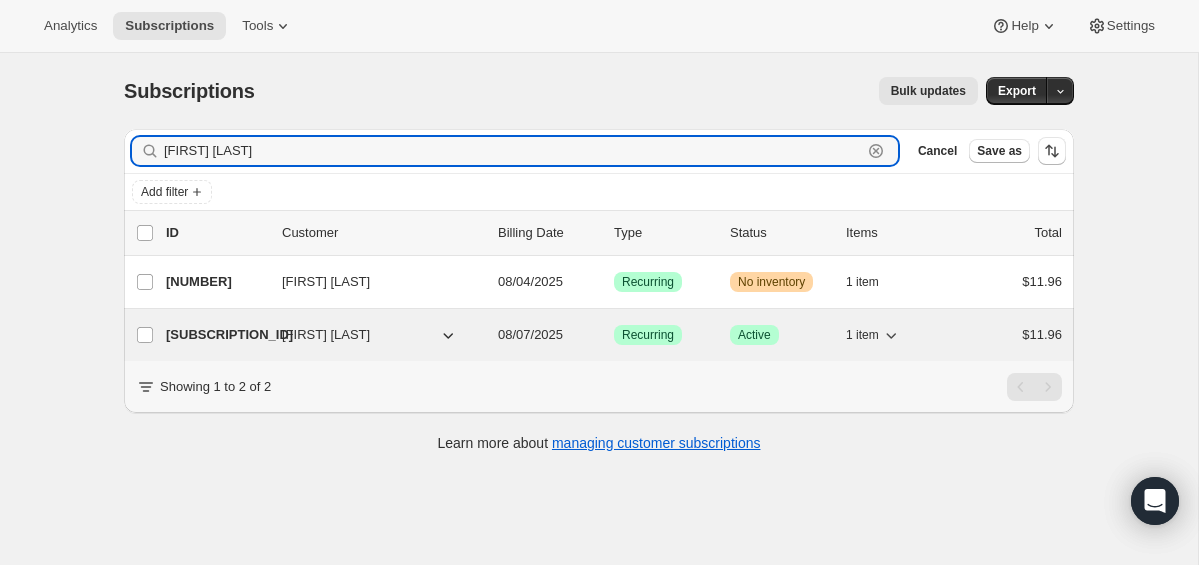 type on "Michael Fiore" 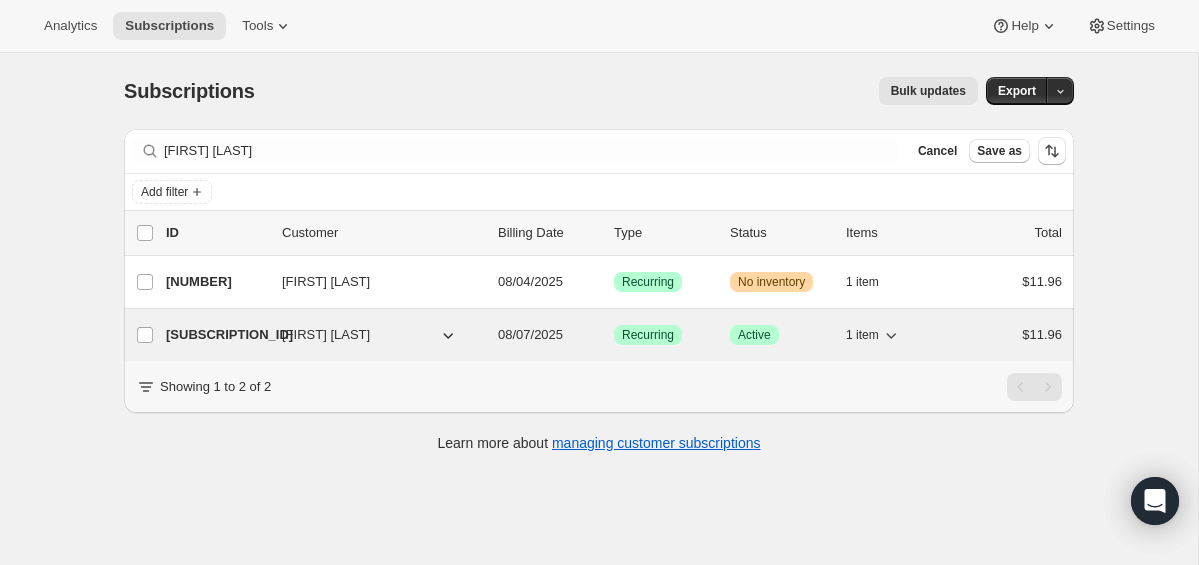 click on "26609320002" at bounding box center [216, 335] 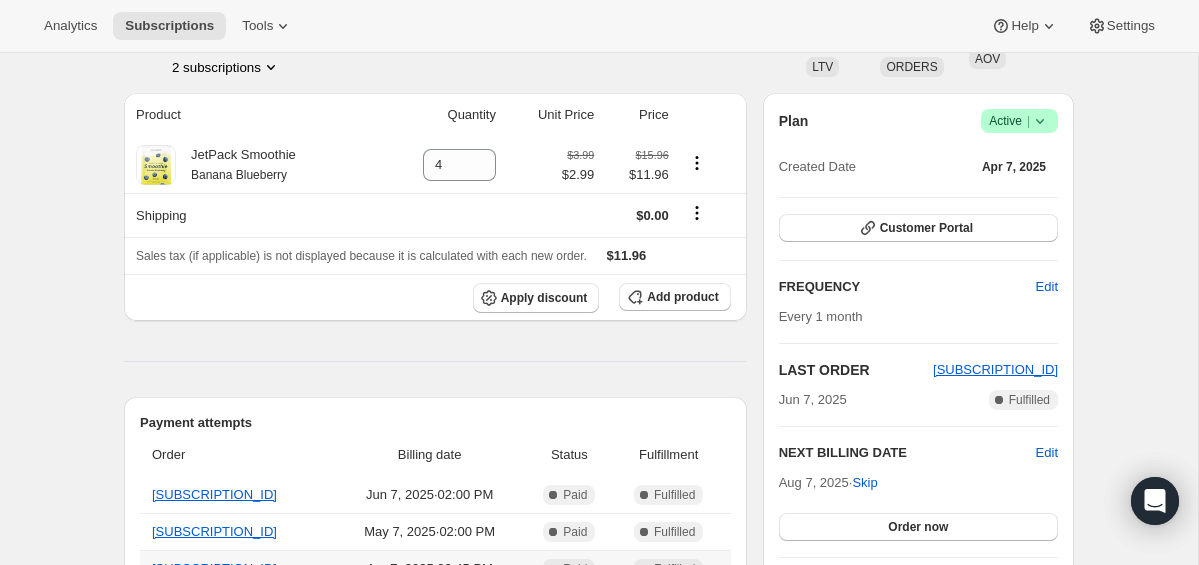 scroll, scrollTop: 162, scrollLeft: 0, axis: vertical 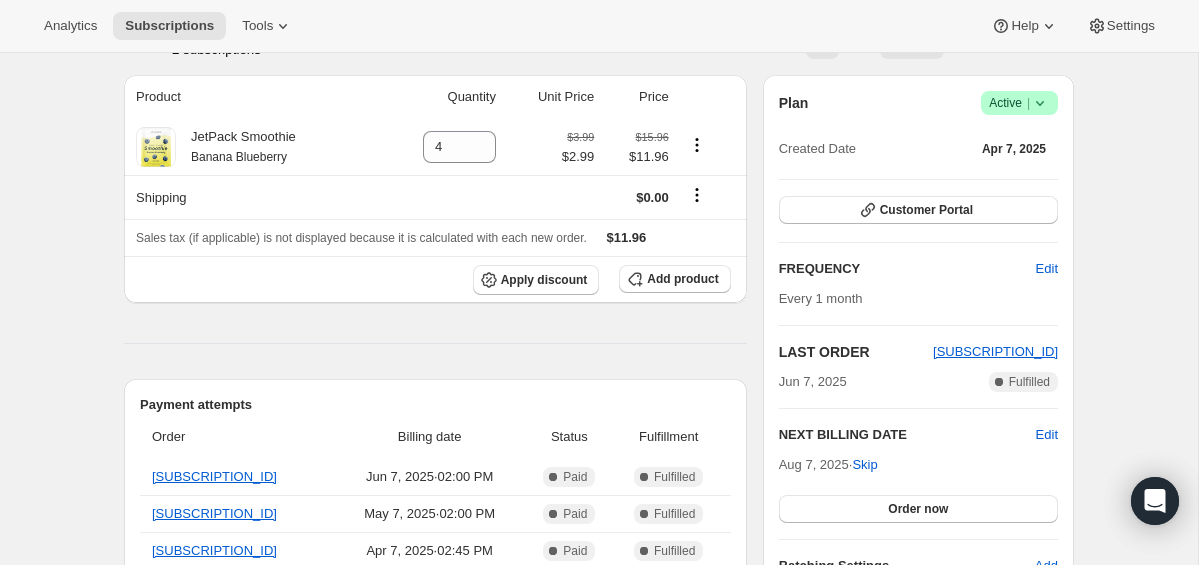 click on "Active |" at bounding box center [1019, 103] 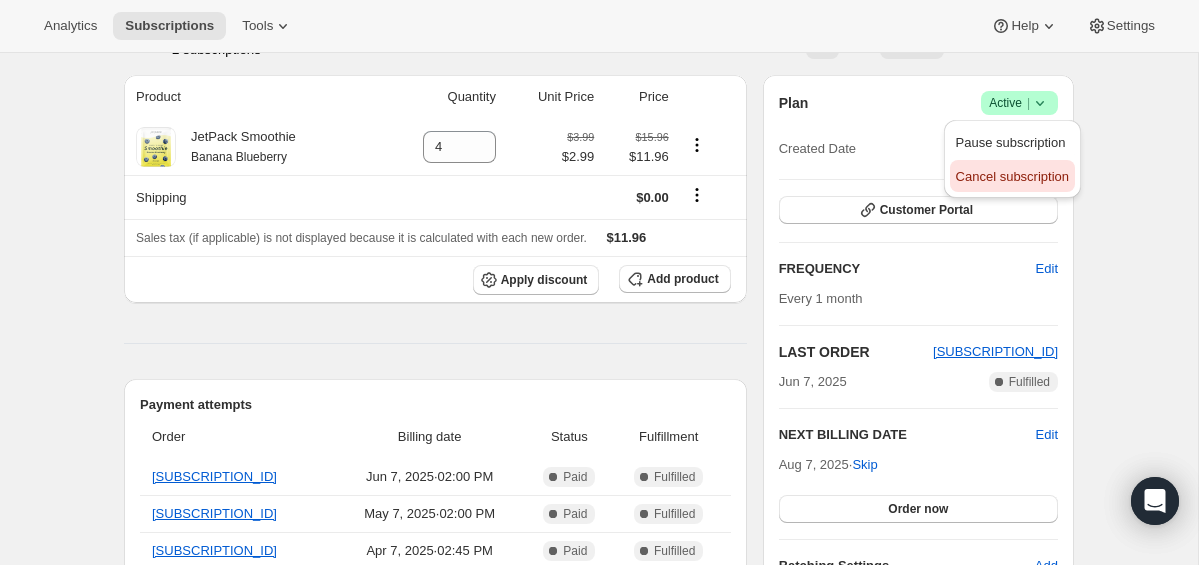 click on "Cancel subscription" at bounding box center [1012, 176] 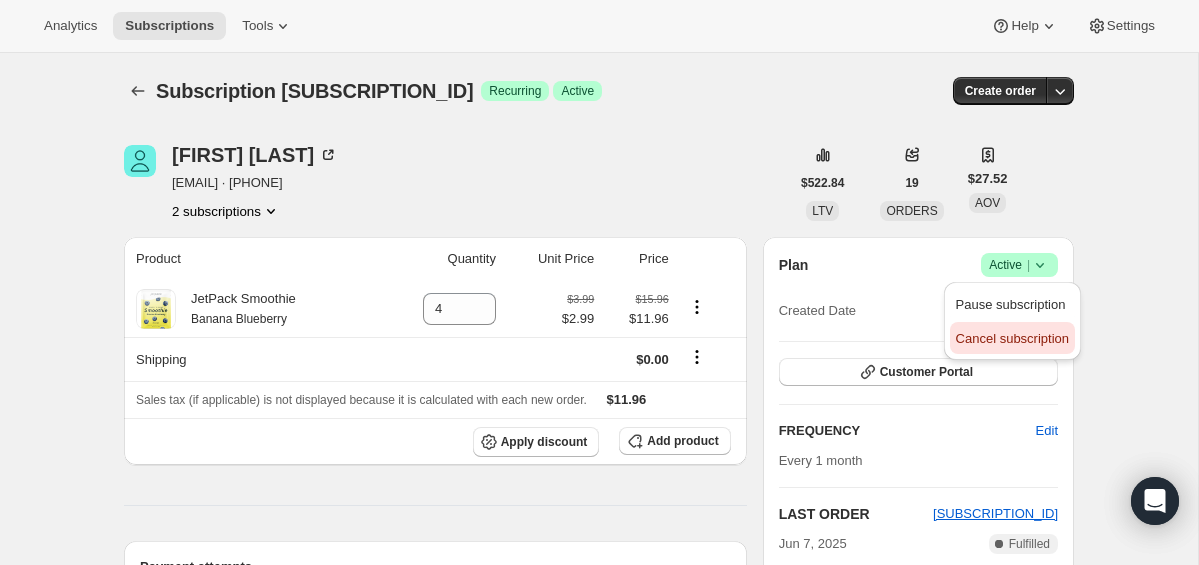 scroll, scrollTop: 162, scrollLeft: 0, axis: vertical 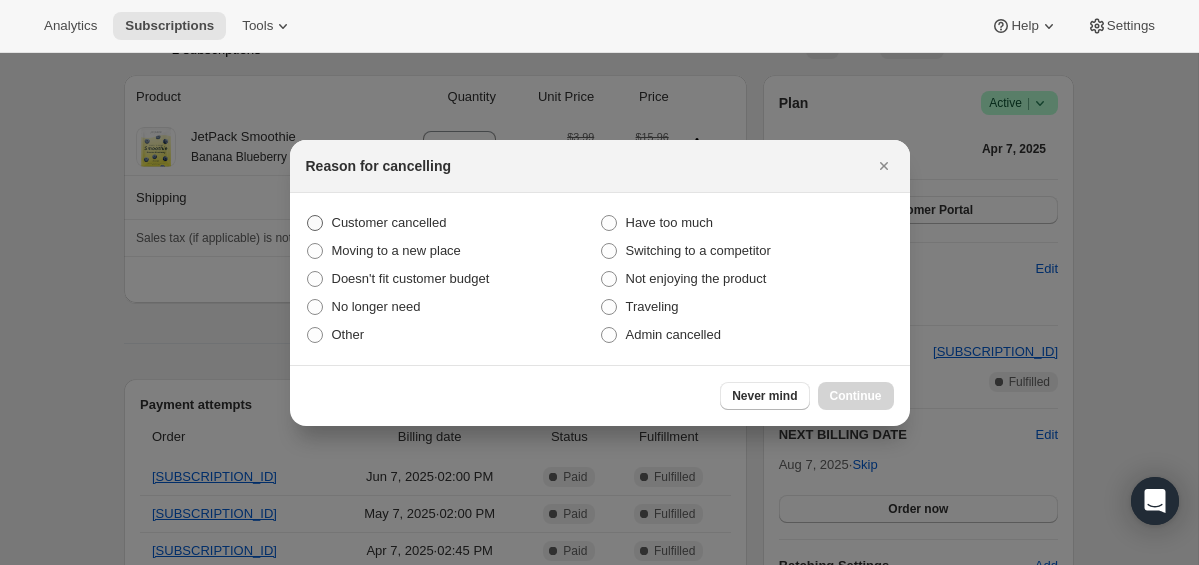 click on "Customer cancelled" at bounding box center (389, 222) 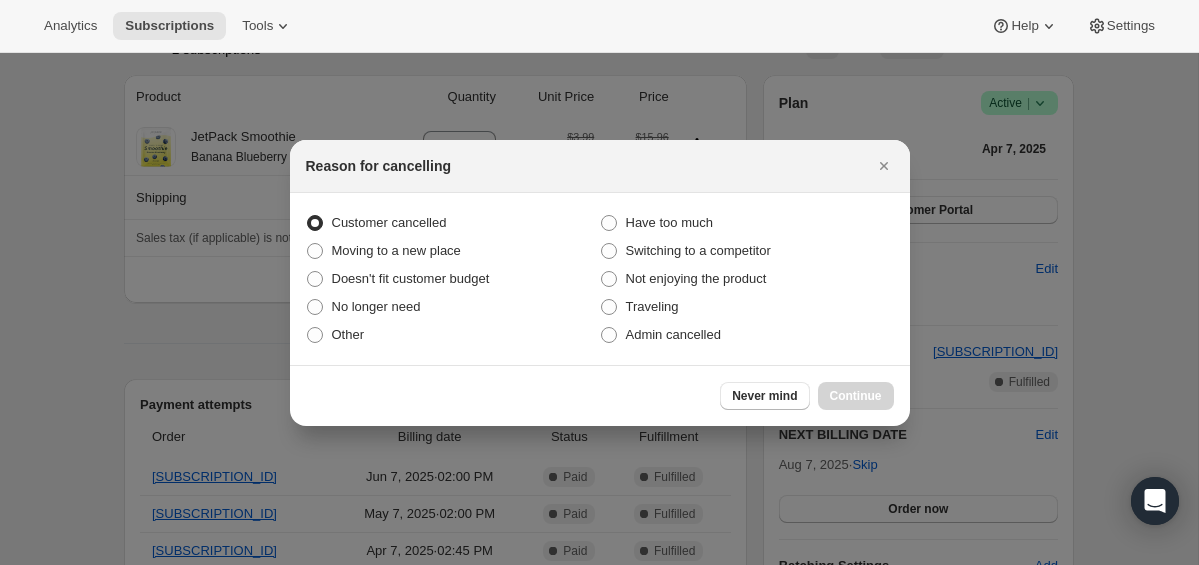 radio on "true" 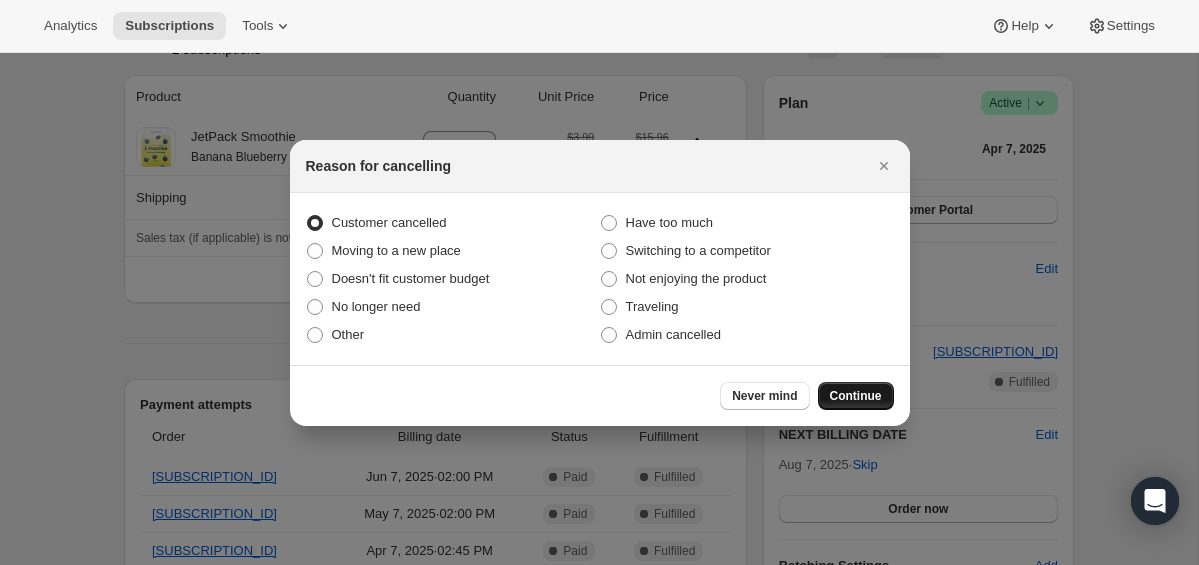 click on "Continue" at bounding box center [856, 396] 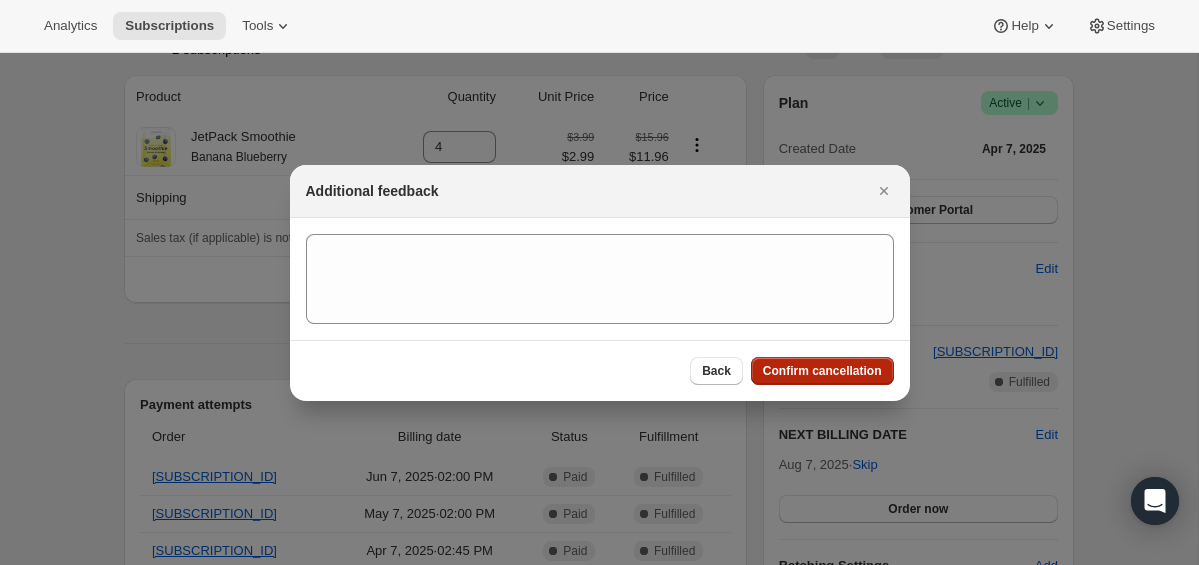 click on "Confirm cancellation" at bounding box center [822, 371] 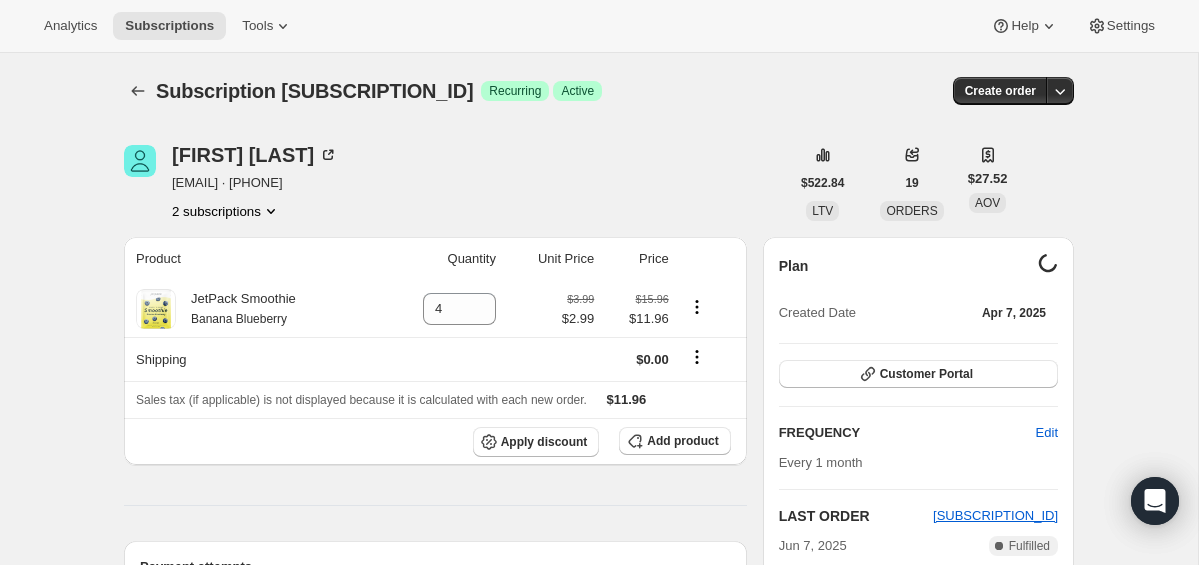 scroll, scrollTop: 162, scrollLeft: 0, axis: vertical 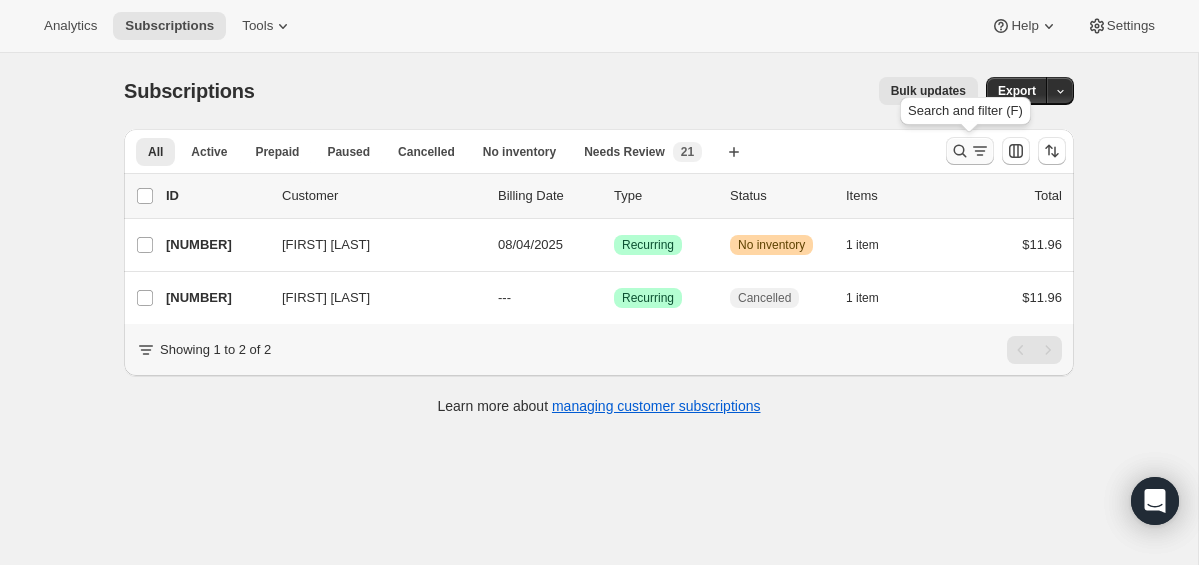 click 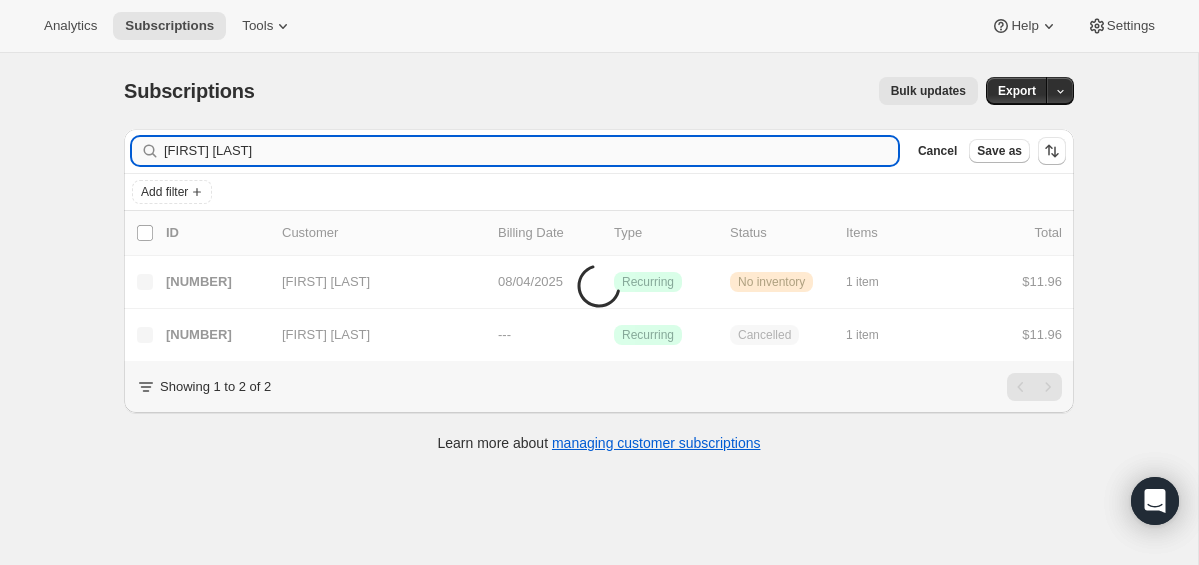 click on "[FIRST] [LAST]" at bounding box center (531, 151) 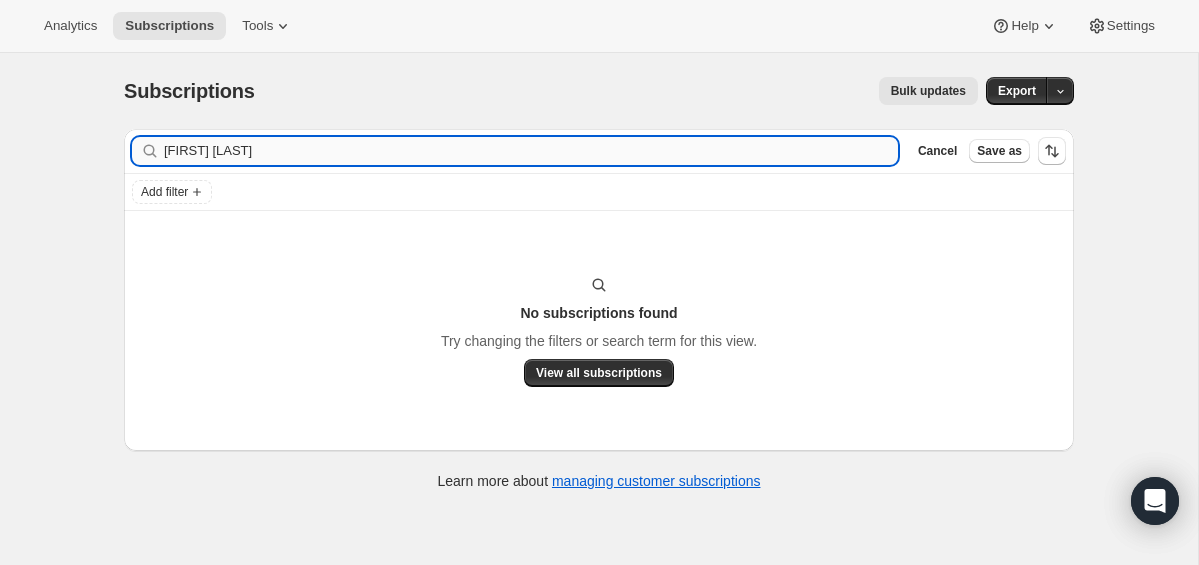 click on "[FIRST] [LAST]" at bounding box center (531, 151) 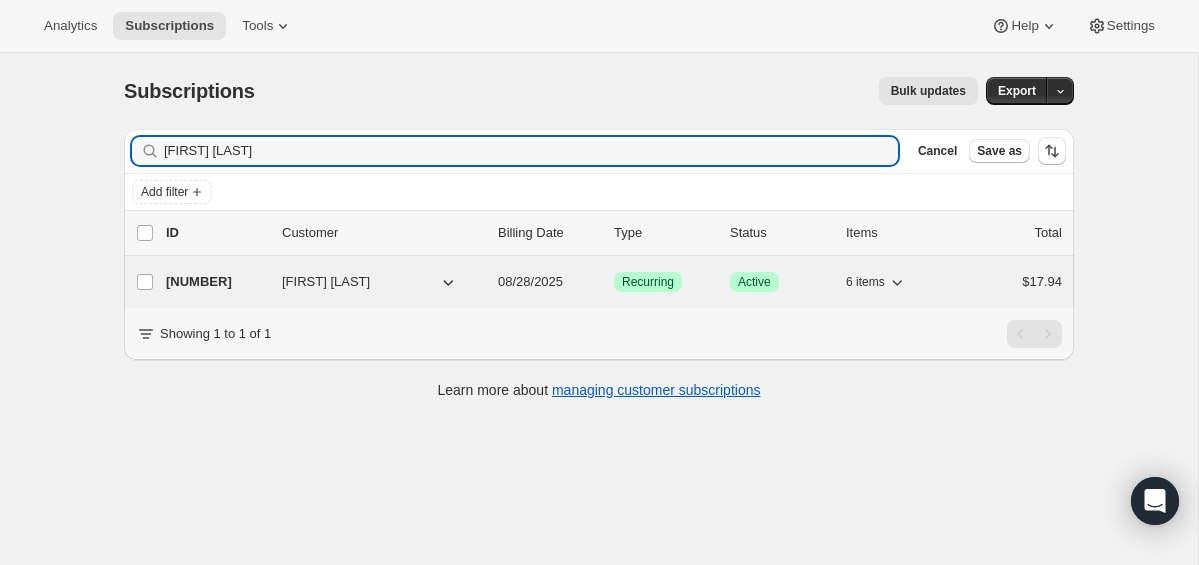 type on "[FIRST] [LAST]" 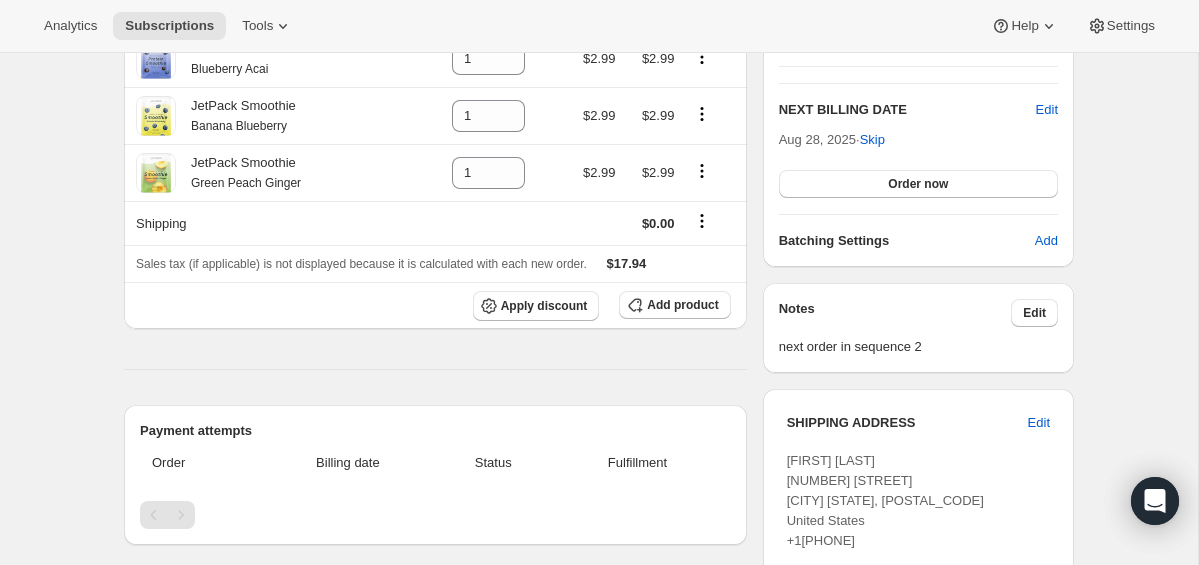 scroll, scrollTop: 419, scrollLeft: 0, axis: vertical 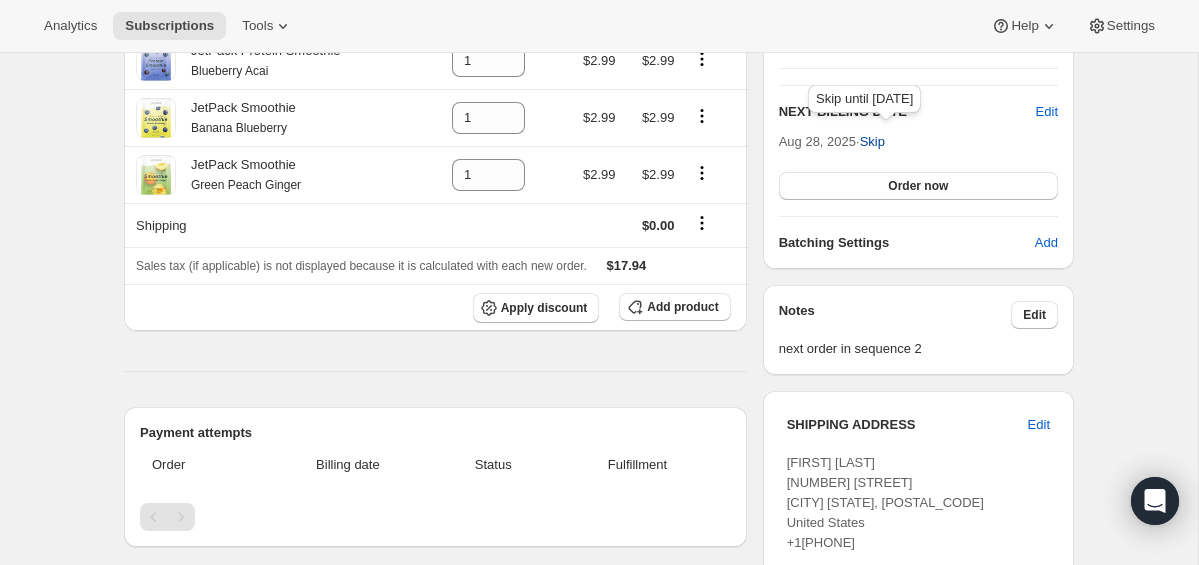 click on "Skip" at bounding box center [872, 142] 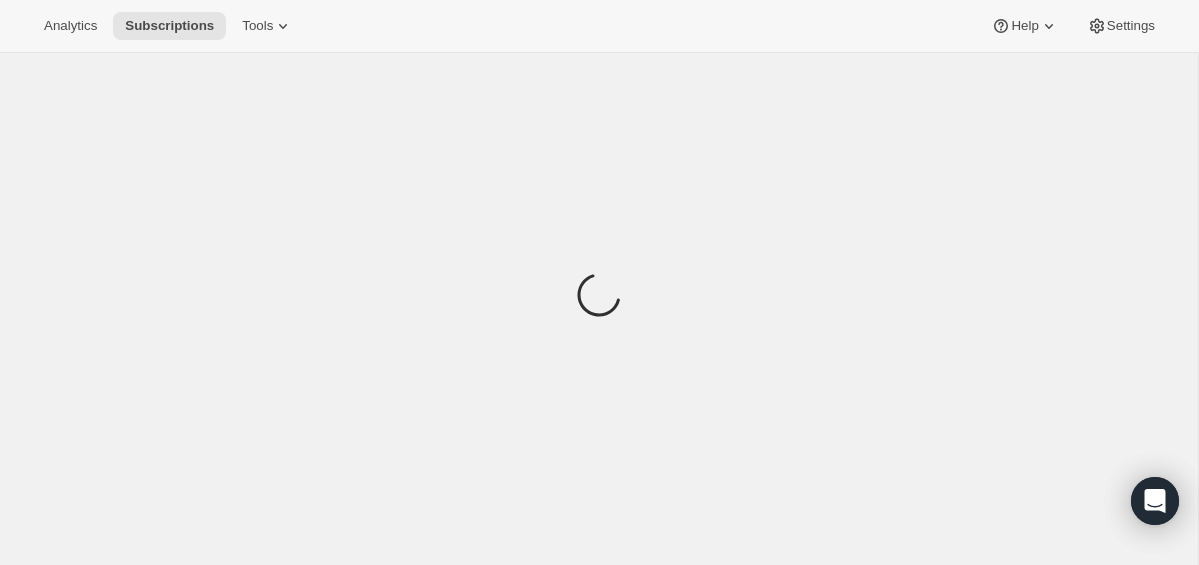 scroll, scrollTop: 53, scrollLeft: 0, axis: vertical 